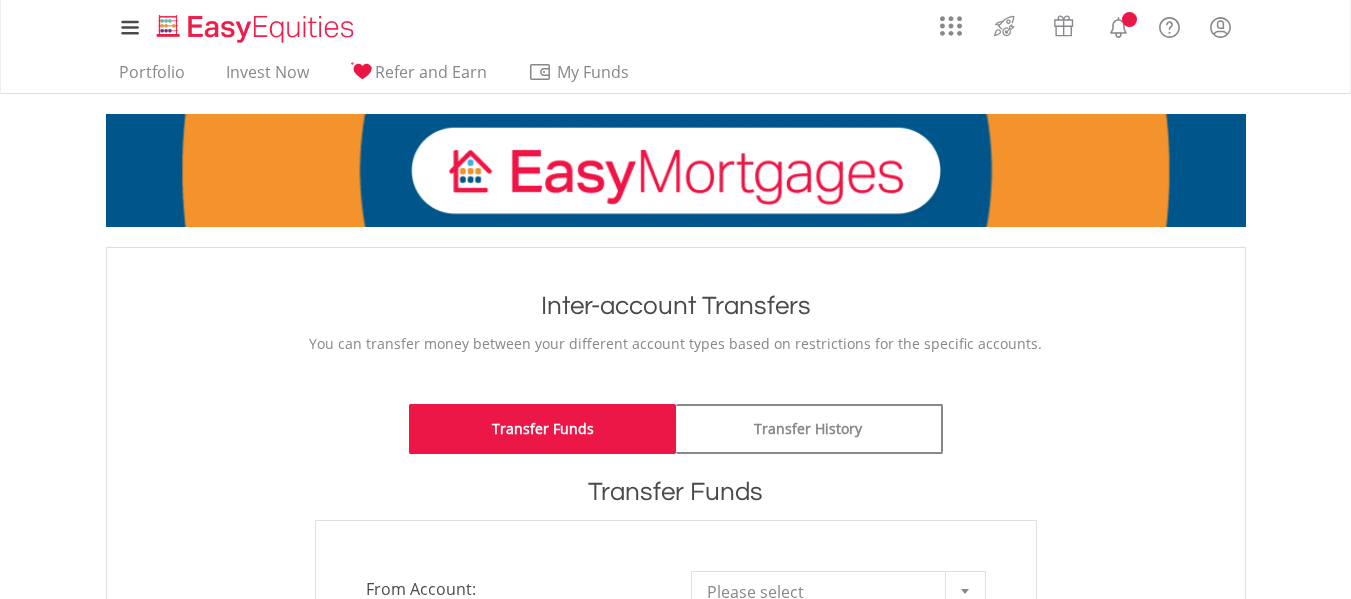 scroll, scrollTop: 0, scrollLeft: 0, axis: both 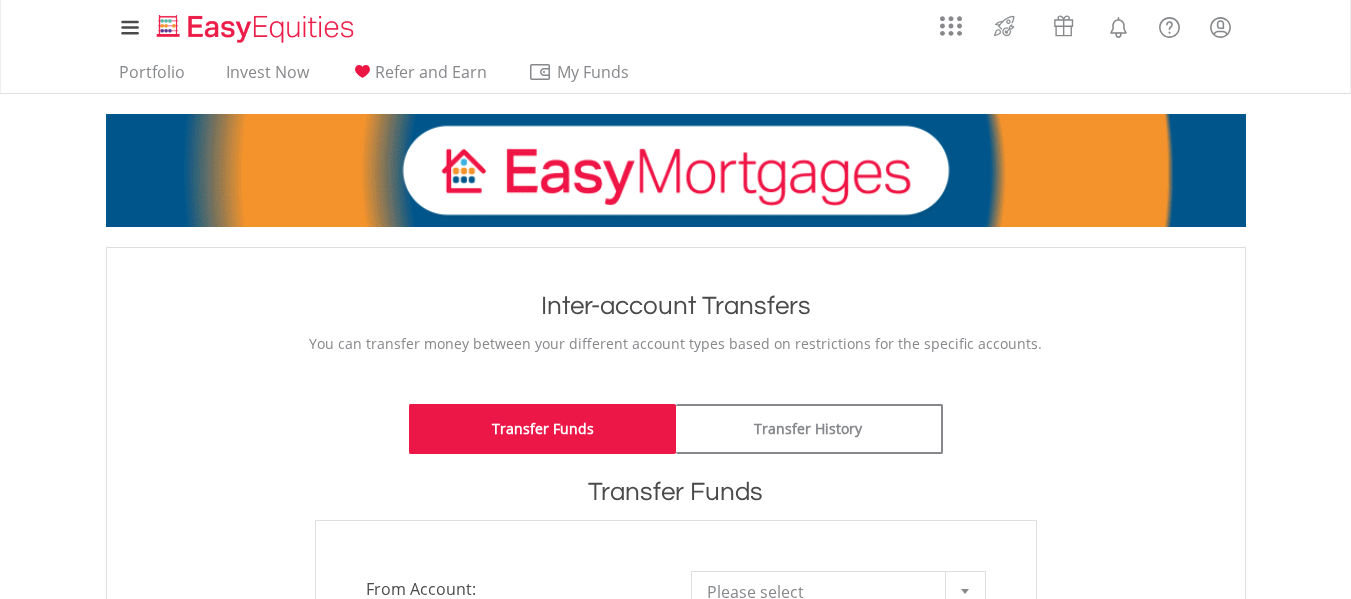 click on "My Investments
Invest Now
New Listings
Sell
My Recurring Investments
Pending Orders
Switch Unit Trusts
Vouchers
Buy a Voucher
Redeem a Voucher" at bounding box center [675, 684] 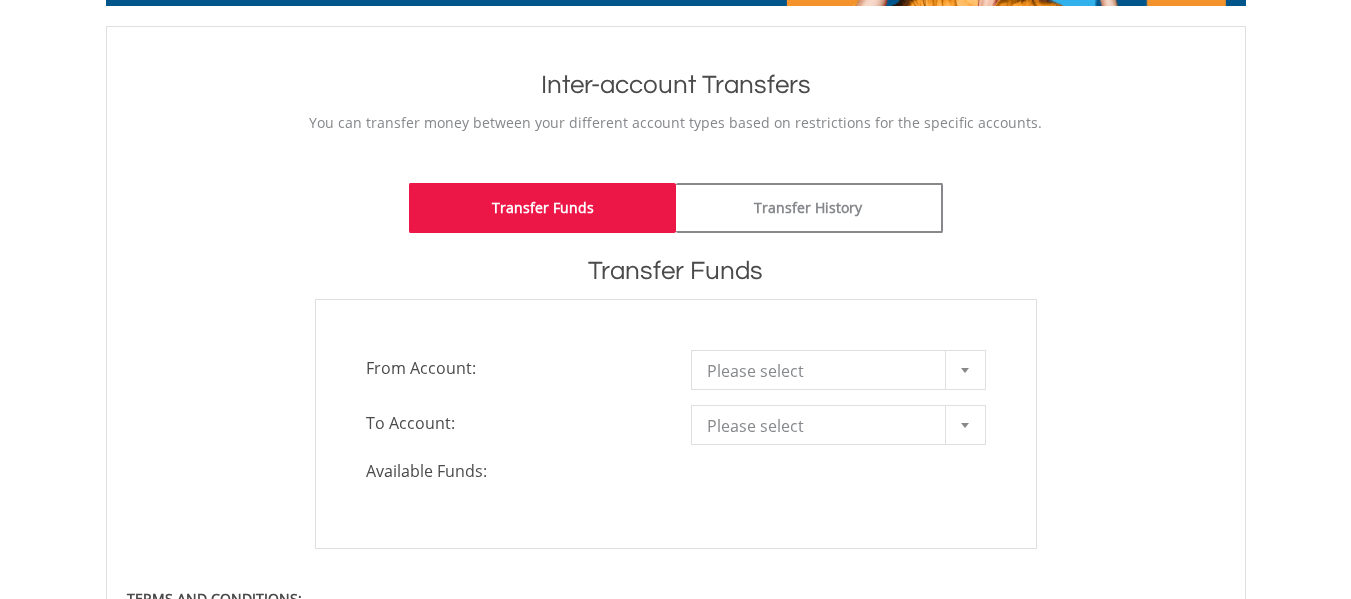 scroll, scrollTop: 240, scrollLeft: 0, axis: vertical 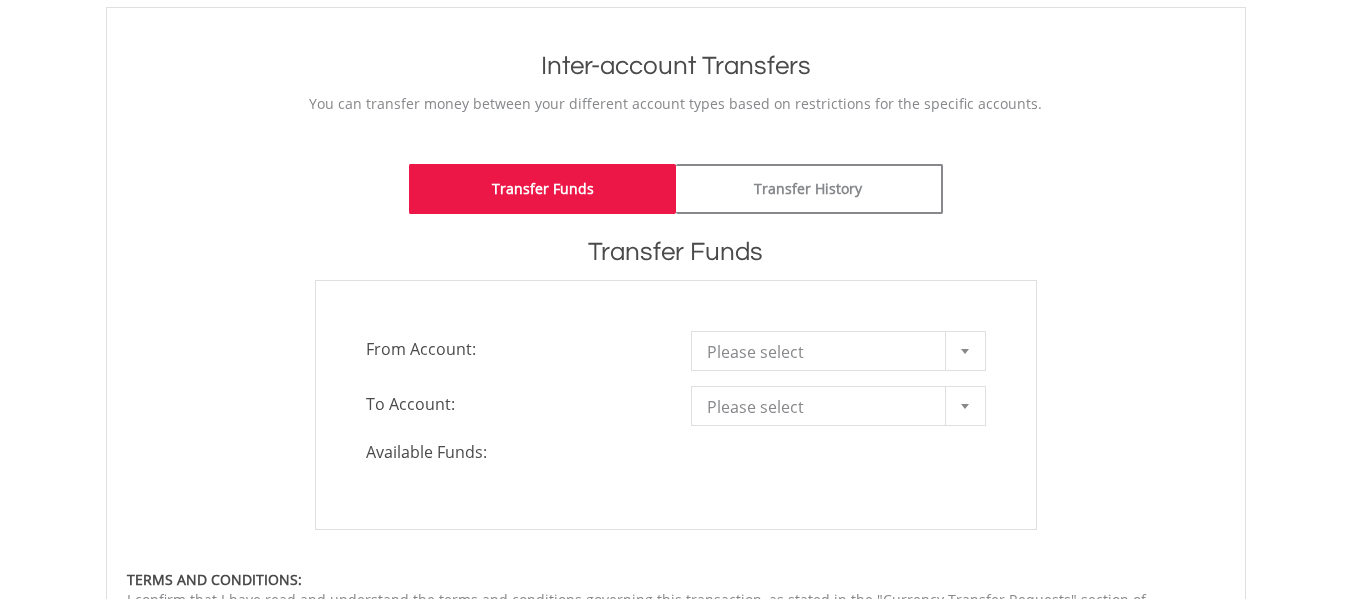 click at bounding box center (965, 351) 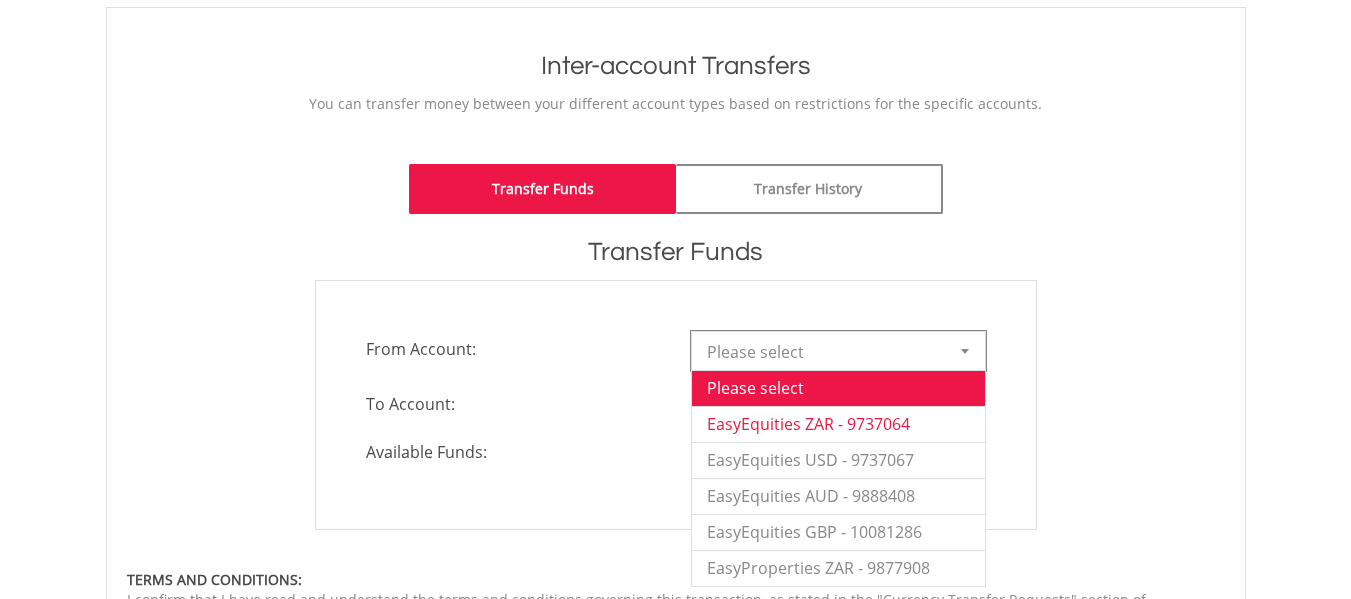 click on "EasyEquities ZAR - 9737064" at bounding box center [838, 424] 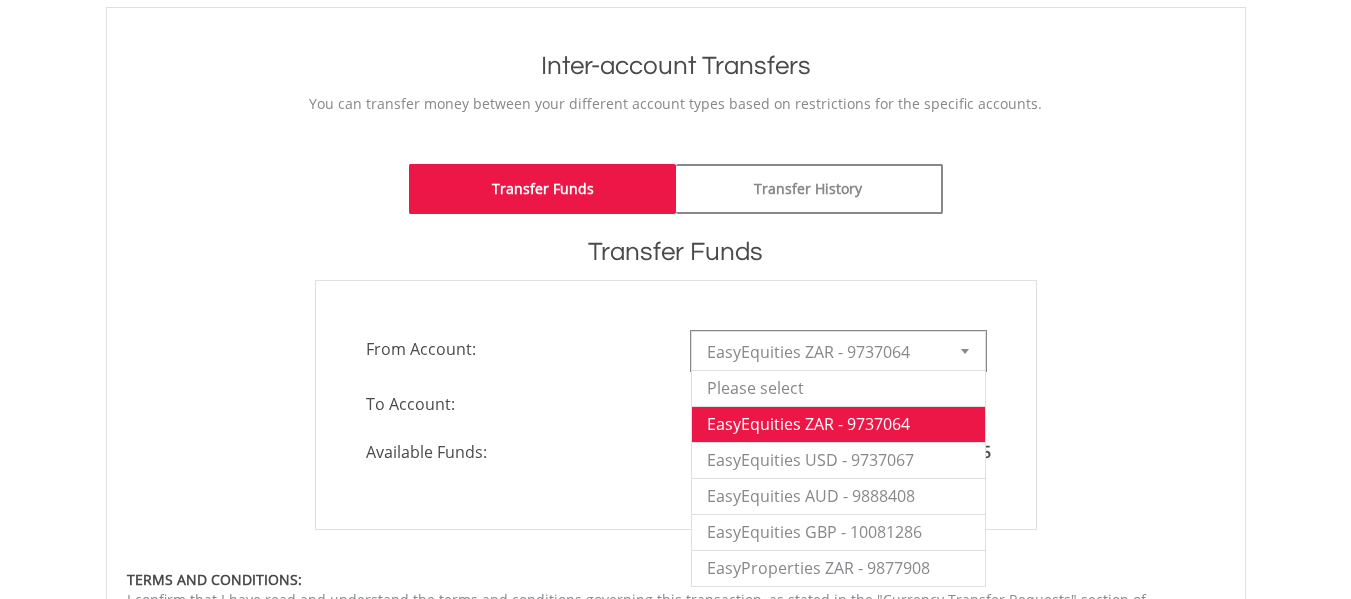 click at bounding box center (965, 351) 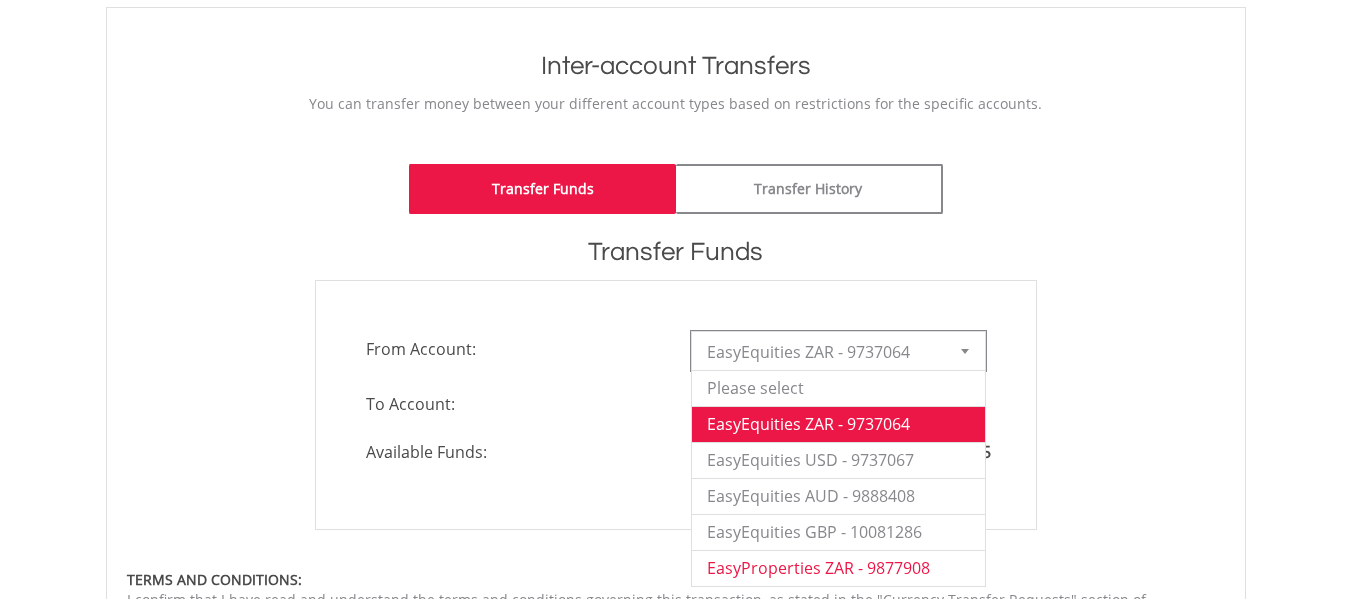 click on "EasyProperties ZAR - 9877908" at bounding box center [838, 568] 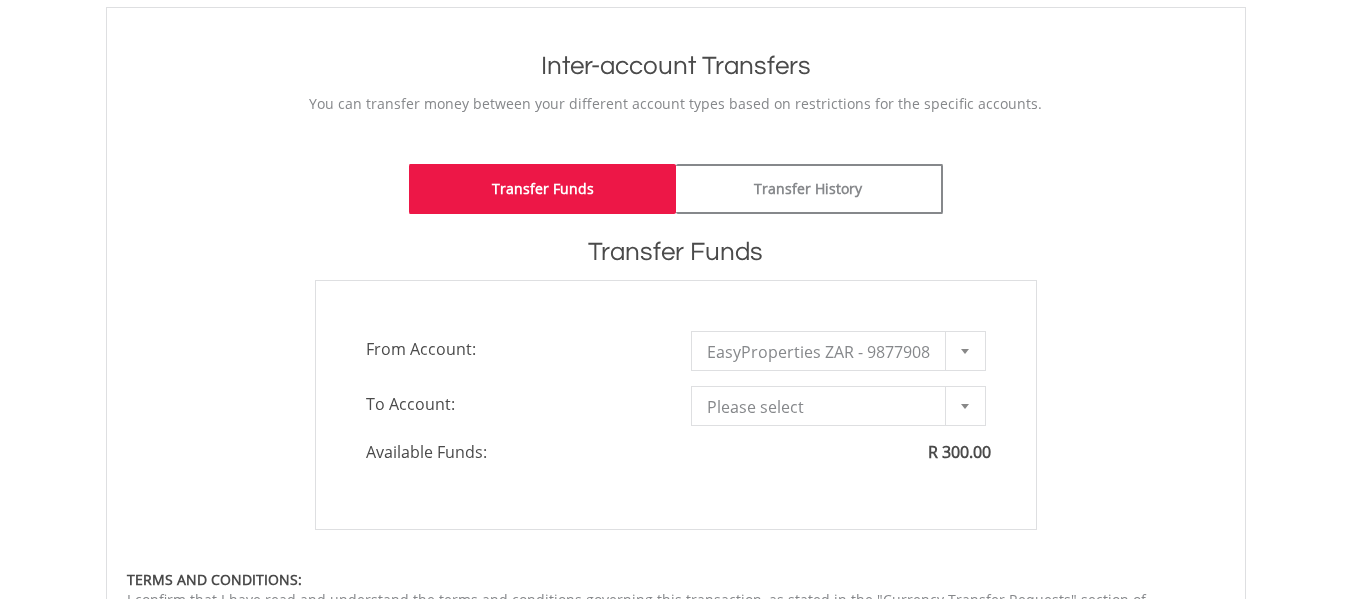 click on "My Investments
Invest Now
New Listings
Sell
My Recurring Investments
Pending Orders
Switch Unit Trusts
Vouchers
Buy a Voucher
Redeem a Voucher" at bounding box center [675, 444] 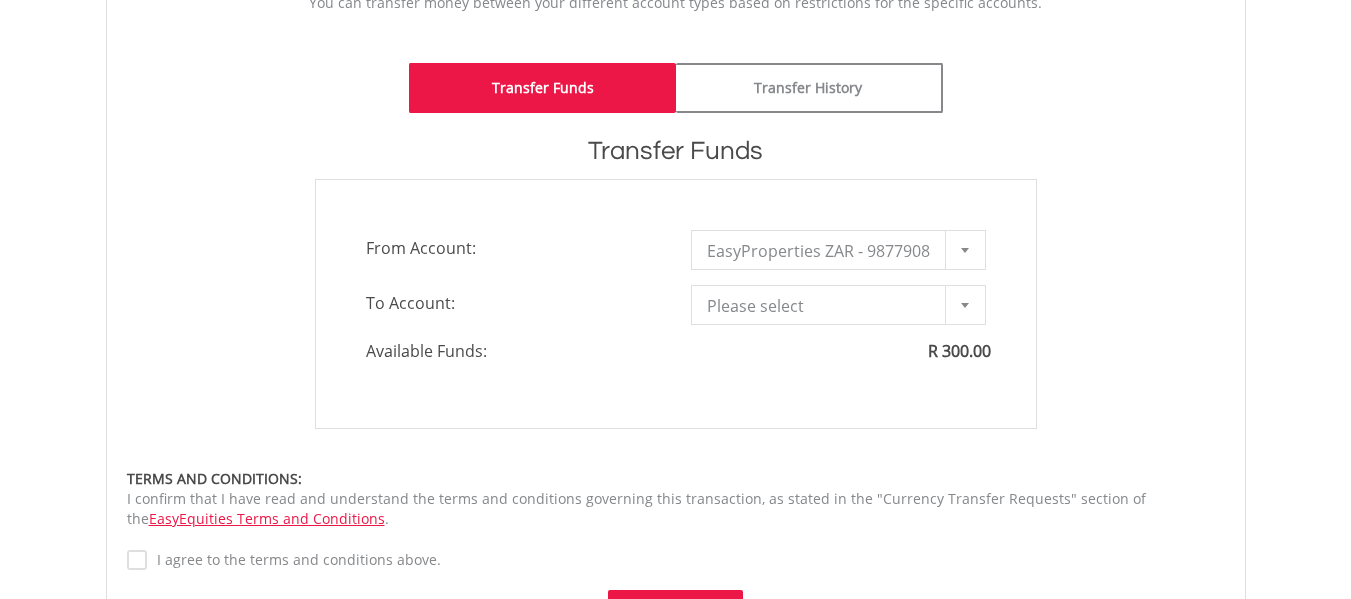 scroll, scrollTop: 360, scrollLeft: 0, axis: vertical 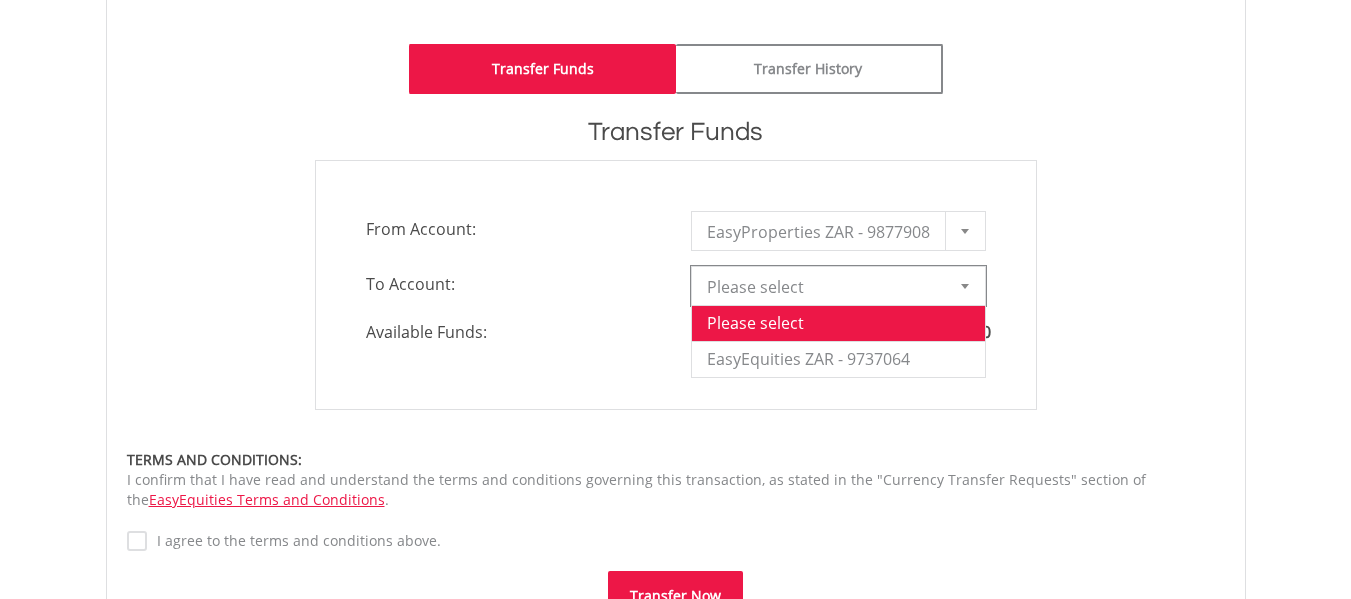 click at bounding box center (965, 286) 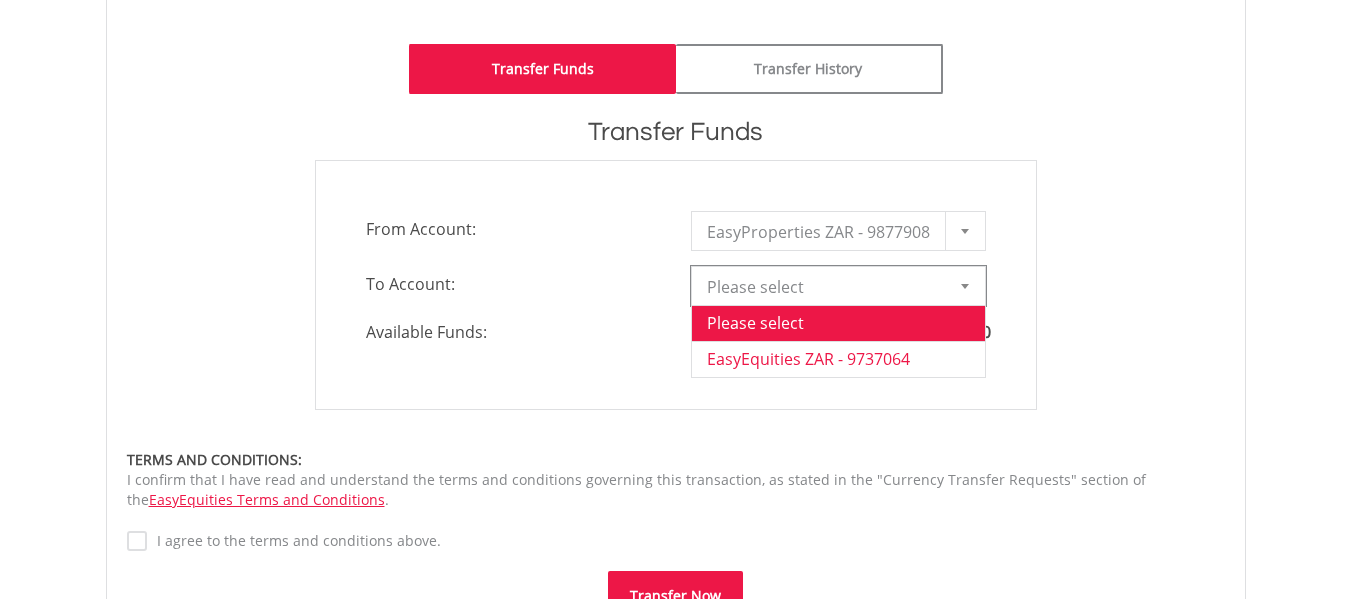 click on "EasyEquities ZAR - 9737064" at bounding box center (838, 359) 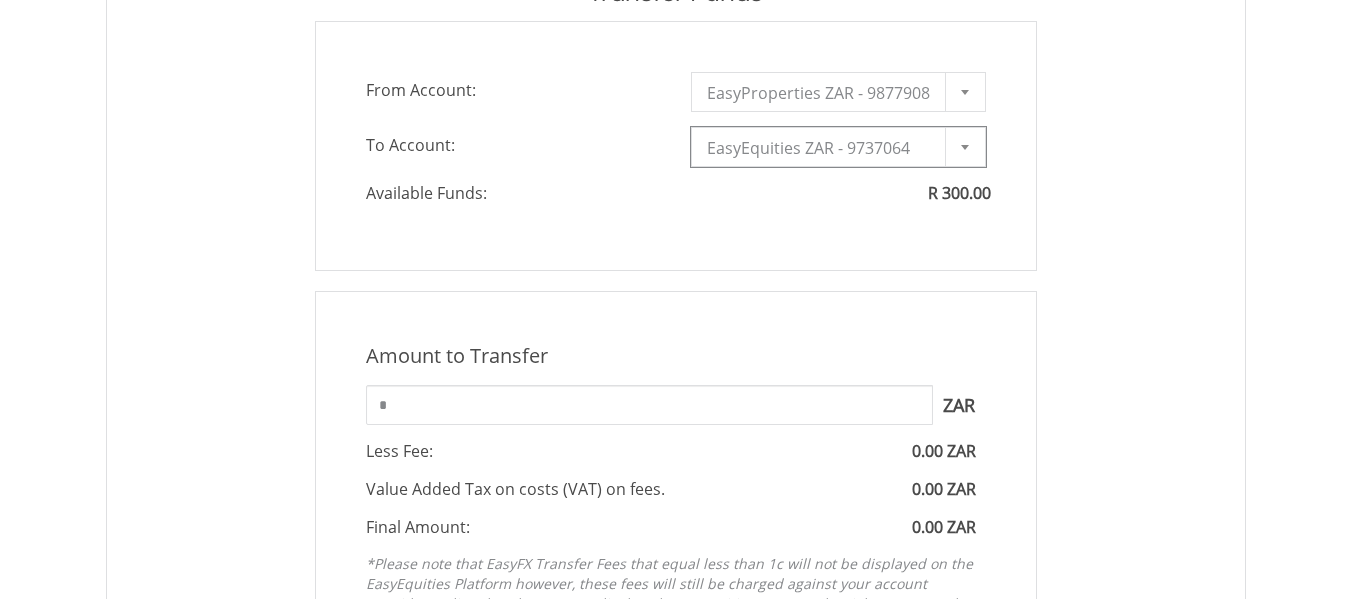 scroll, scrollTop: 507, scrollLeft: 0, axis: vertical 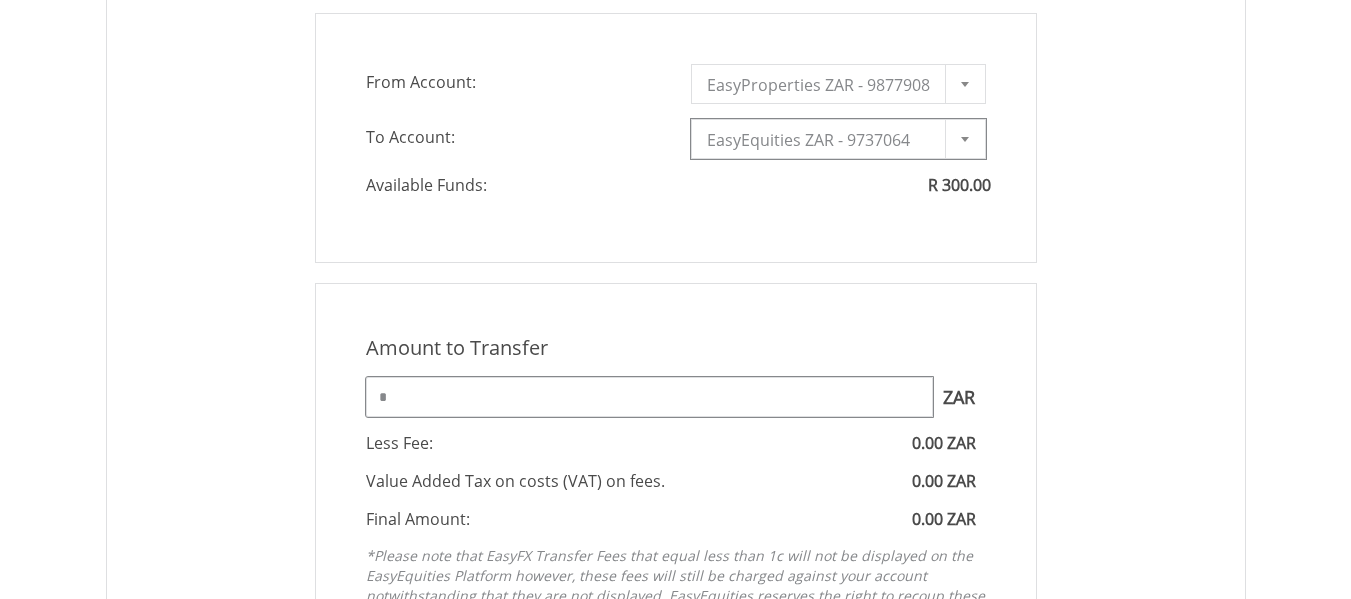 click on "*" at bounding box center (649, 397) 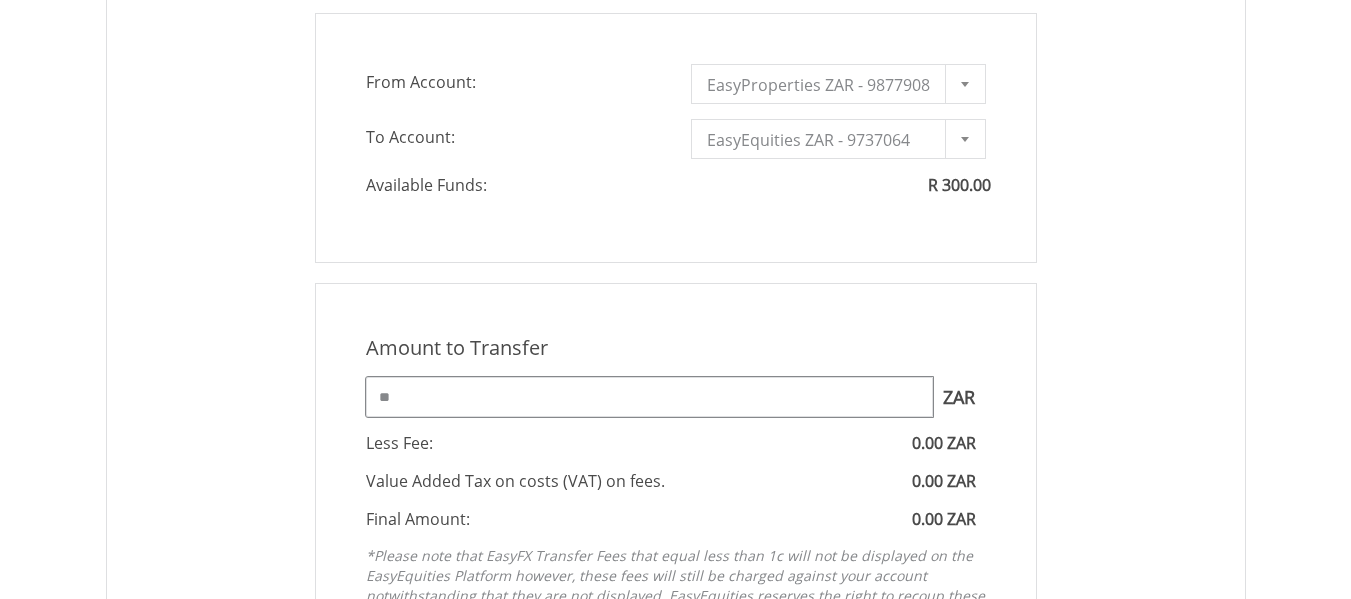 type on "*" 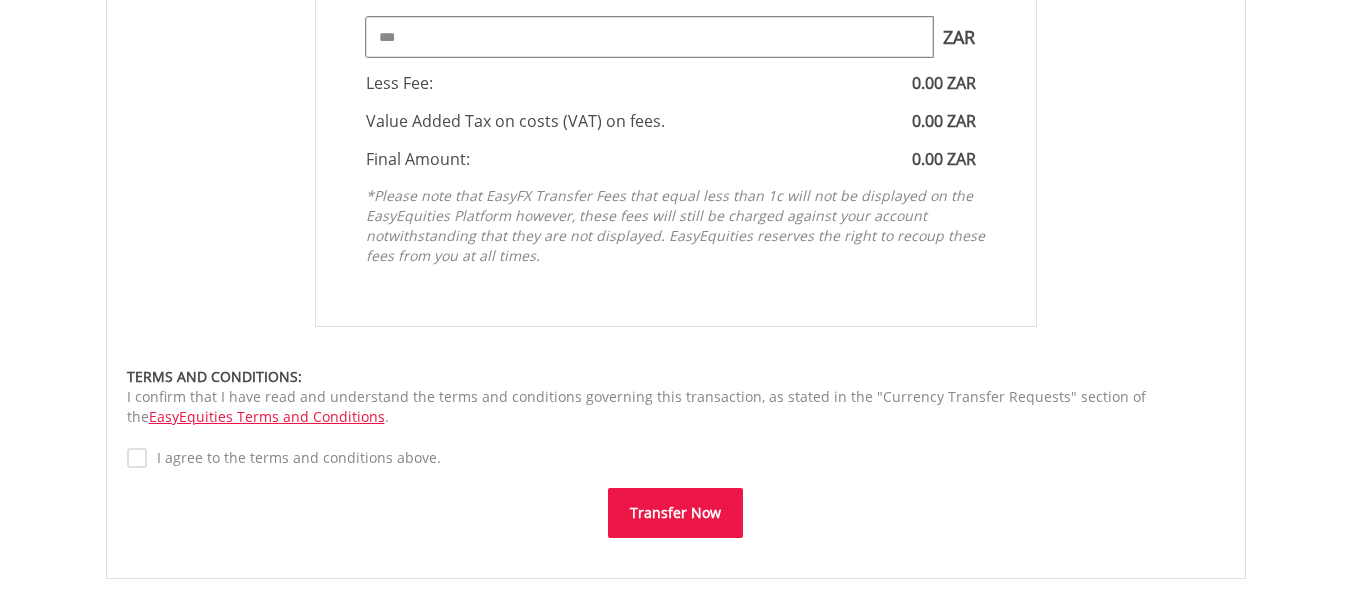 scroll, scrollTop: 920, scrollLeft: 0, axis: vertical 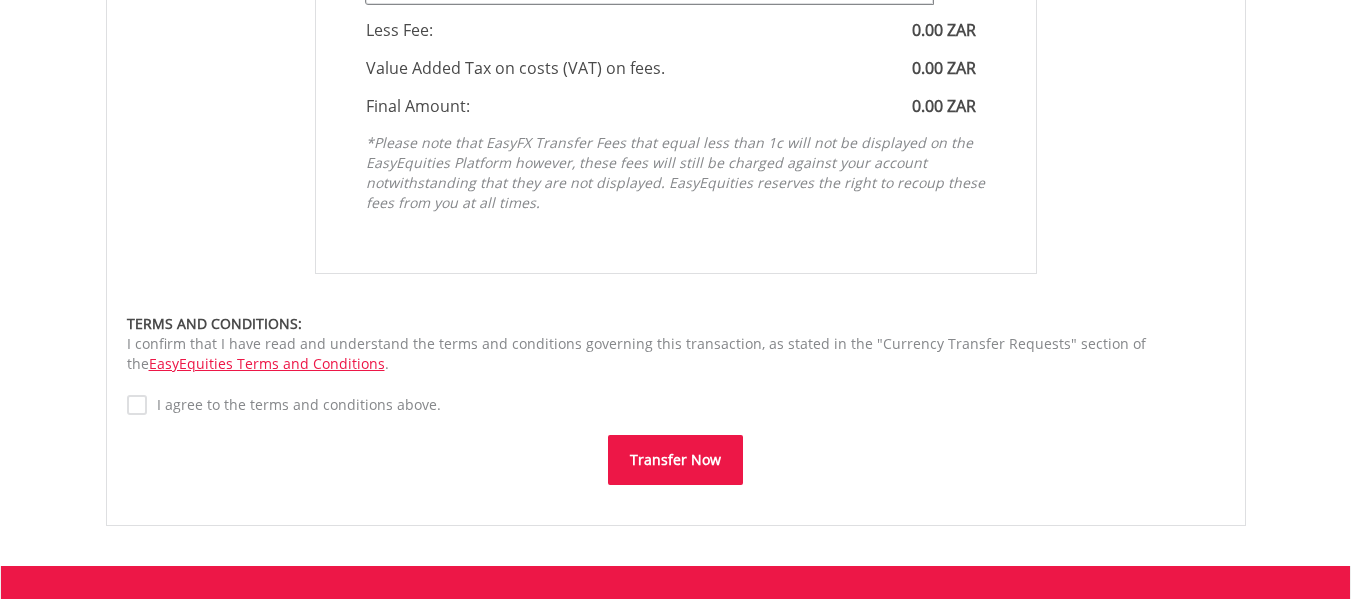 type on "***" 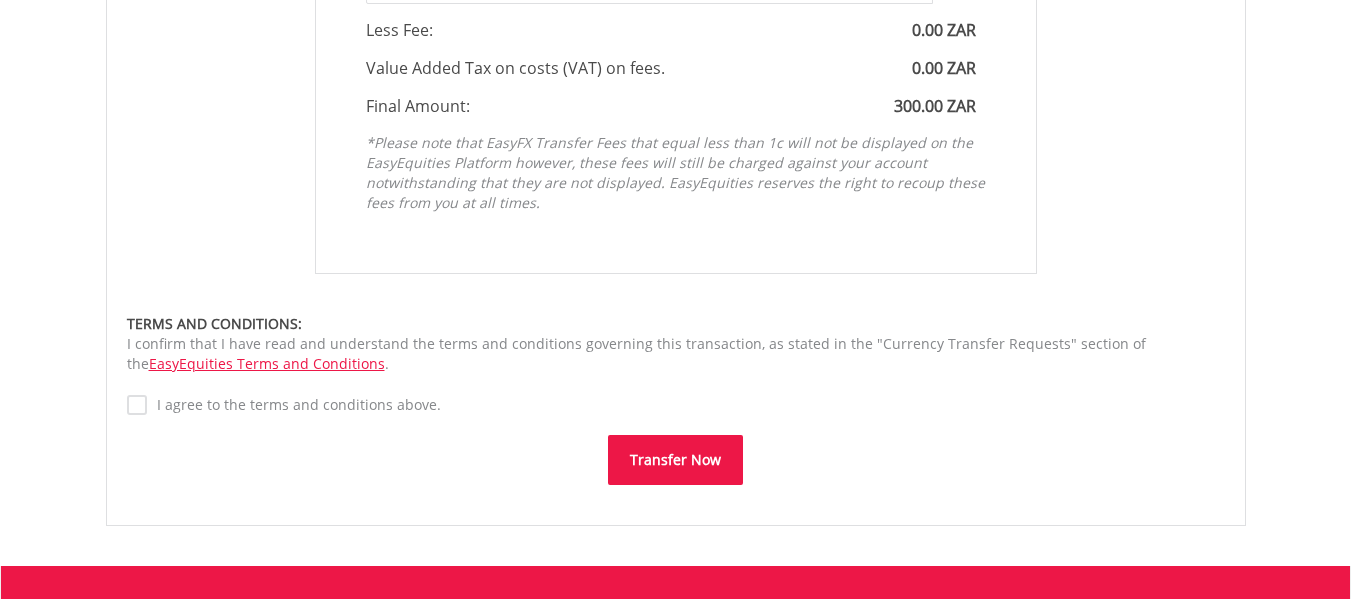 click on "I agree to the terms and conditions above." at bounding box center (294, 405) 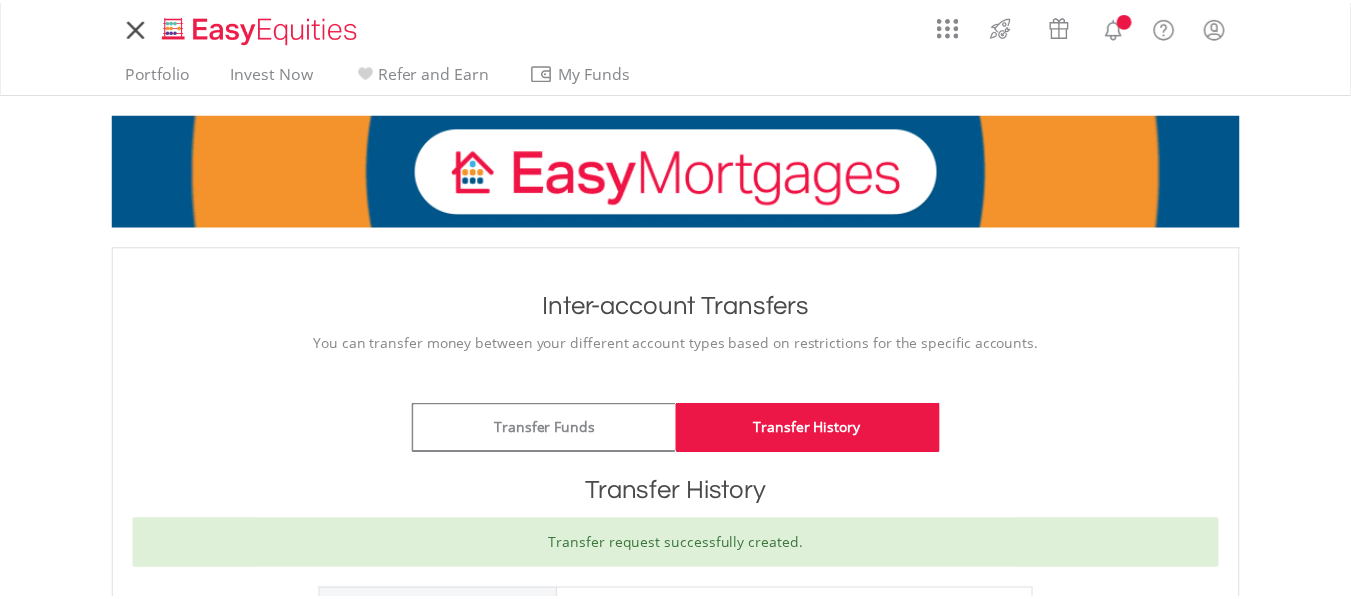 scroll, scrollTop: 0, scrollLeft: 0, axis: both 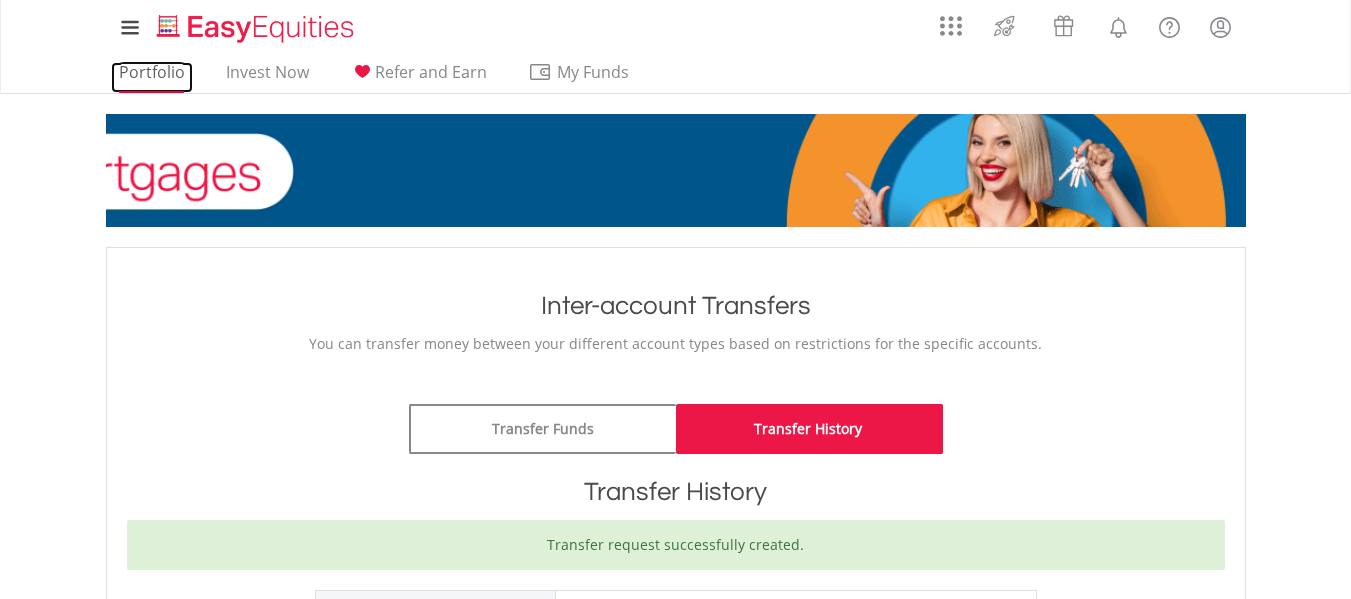 click on "Portfolio" at bounding box center (152, 77) 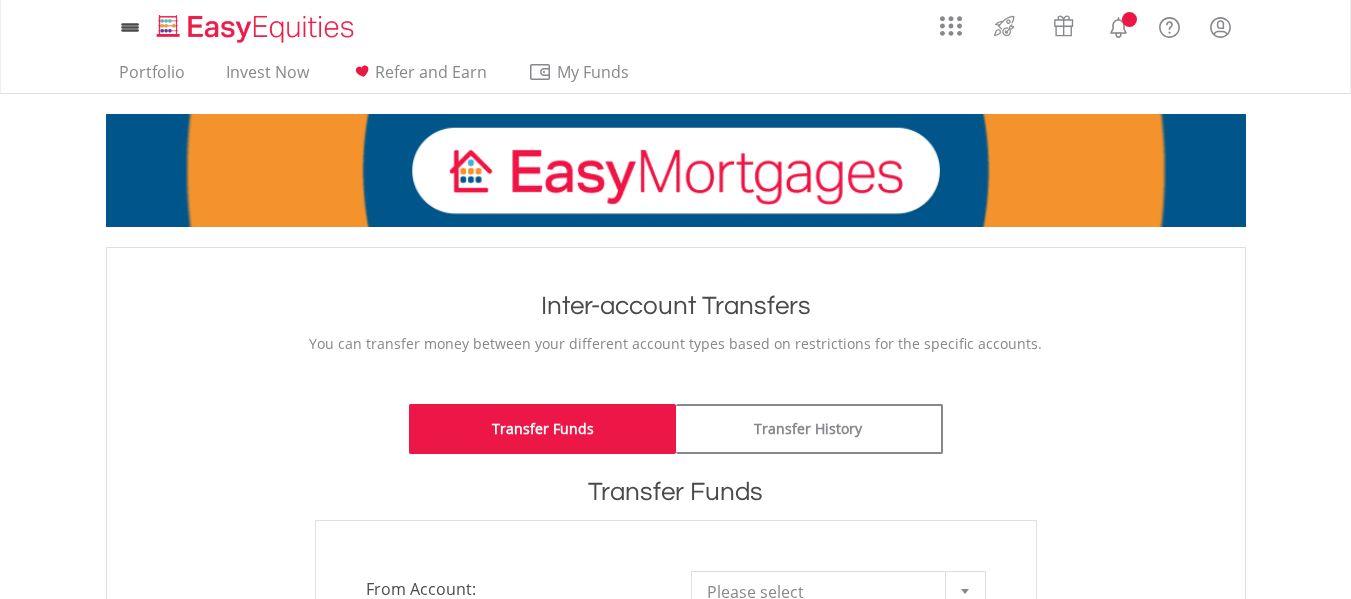 scroll, scrollTop: 0, scrollLeft: 0, axis: both 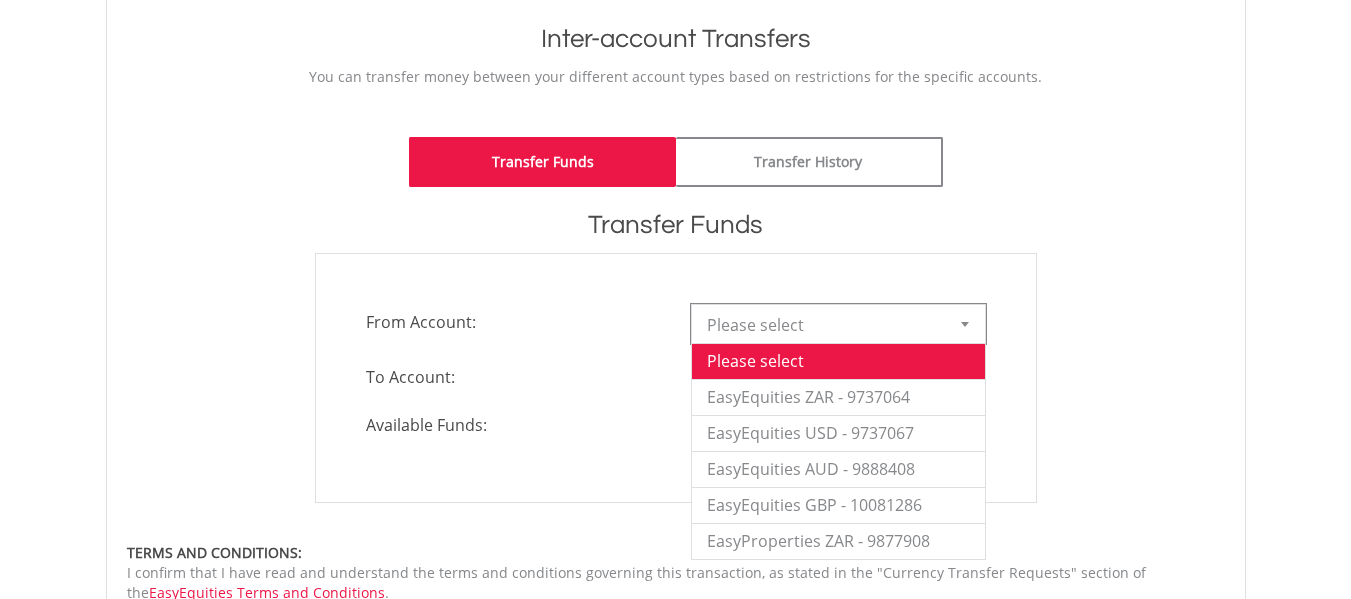 click at bounding box center (965, 324) 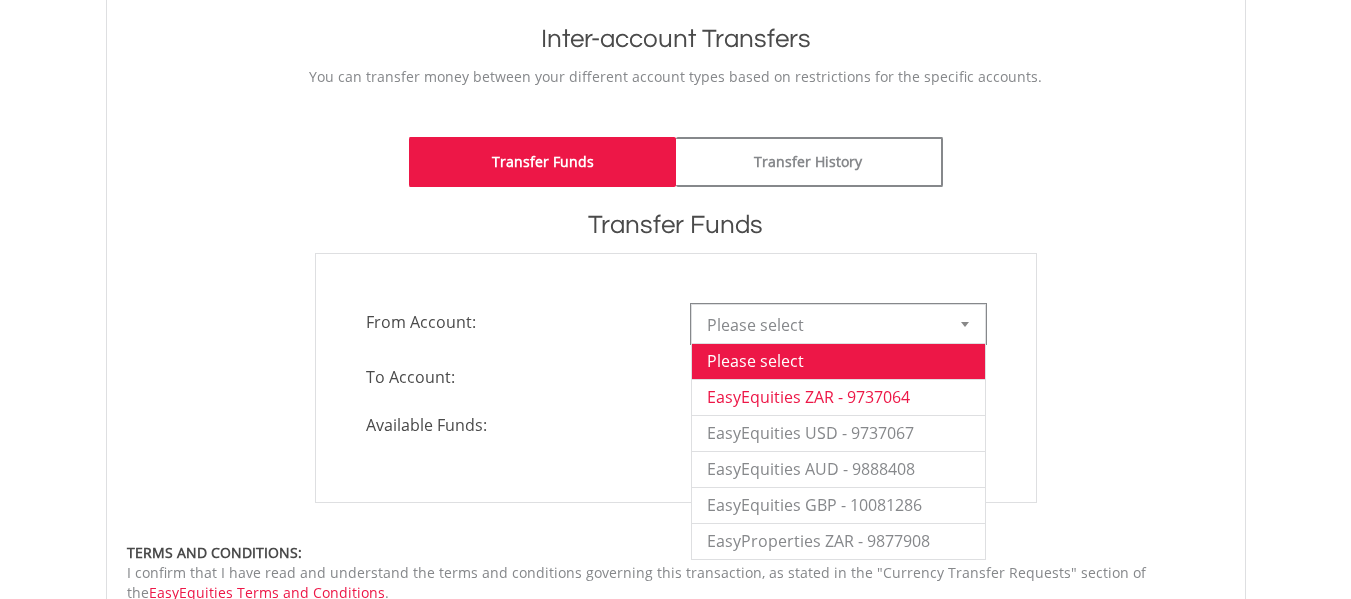 click on "EasyEquities ZAR - 9737064" at bounding box center [838, 397] 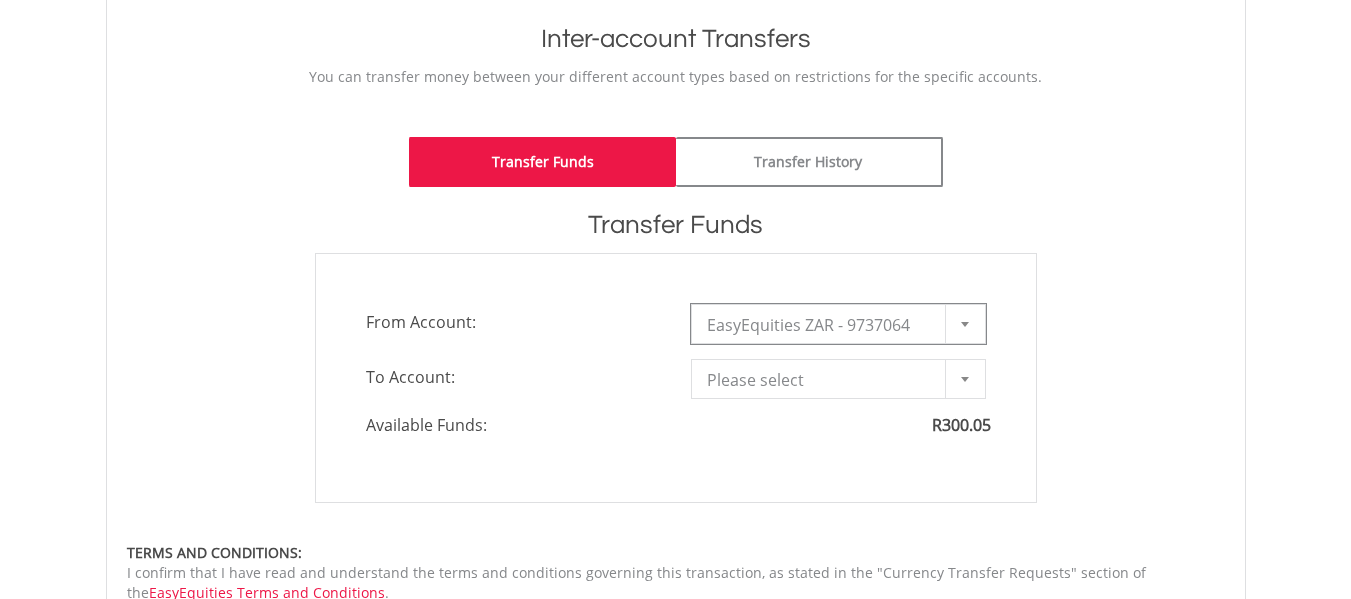 click at bounding box center [965, 379] 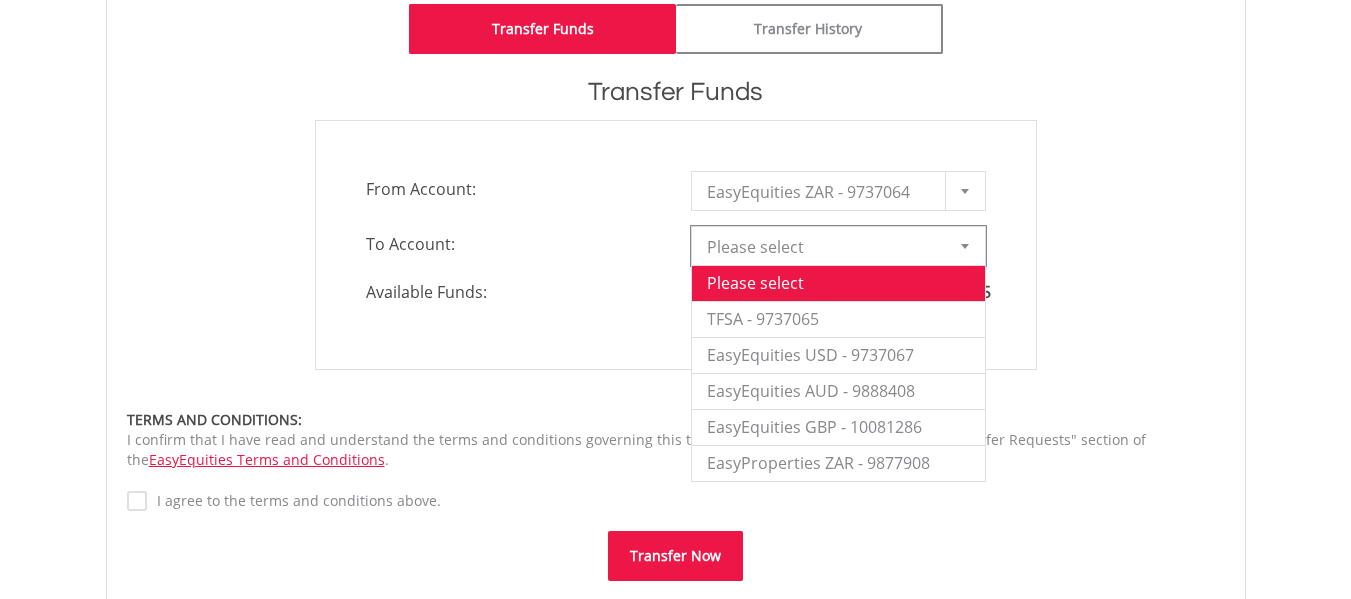 scroll, scrollTop: 427, scrollLeft: 0, axis: vertical 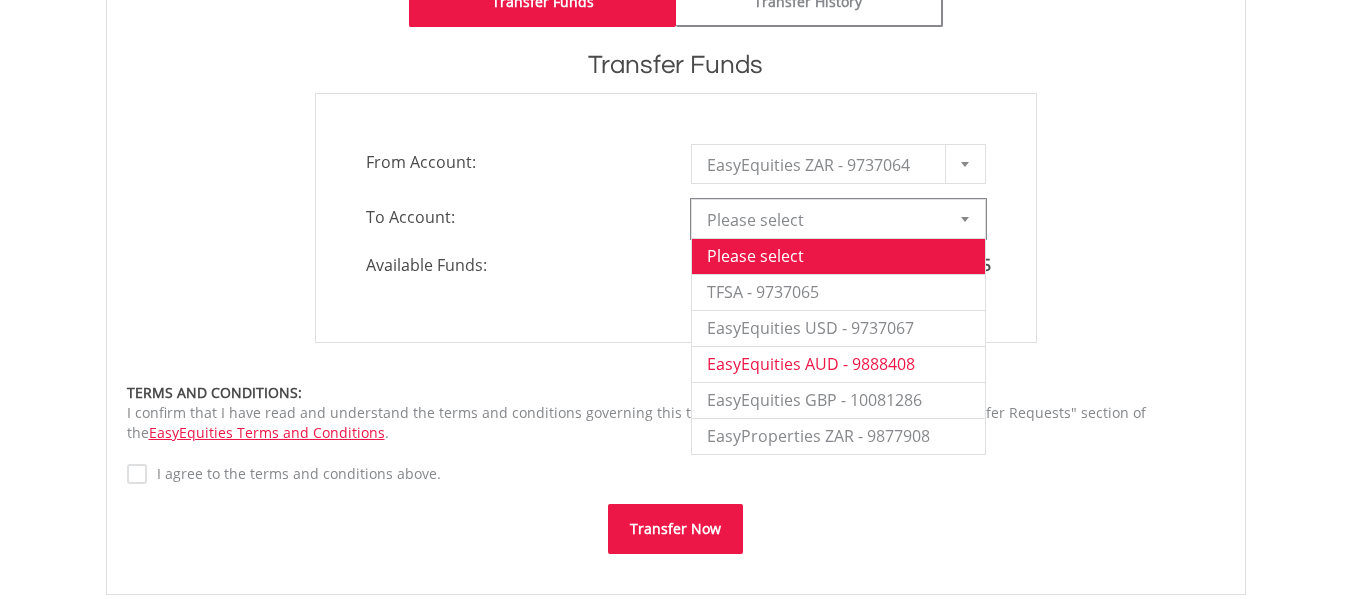 click on "EasyEquities AUD - 9888408" at bounding box center [838, 364] 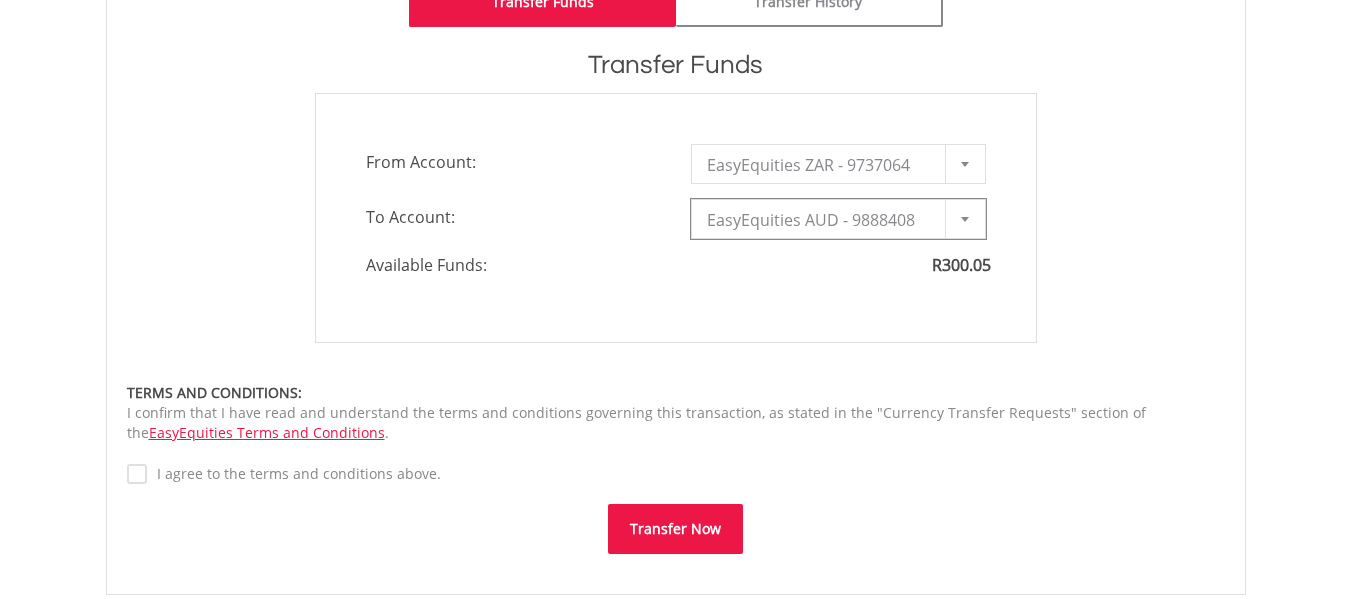 type on "*" 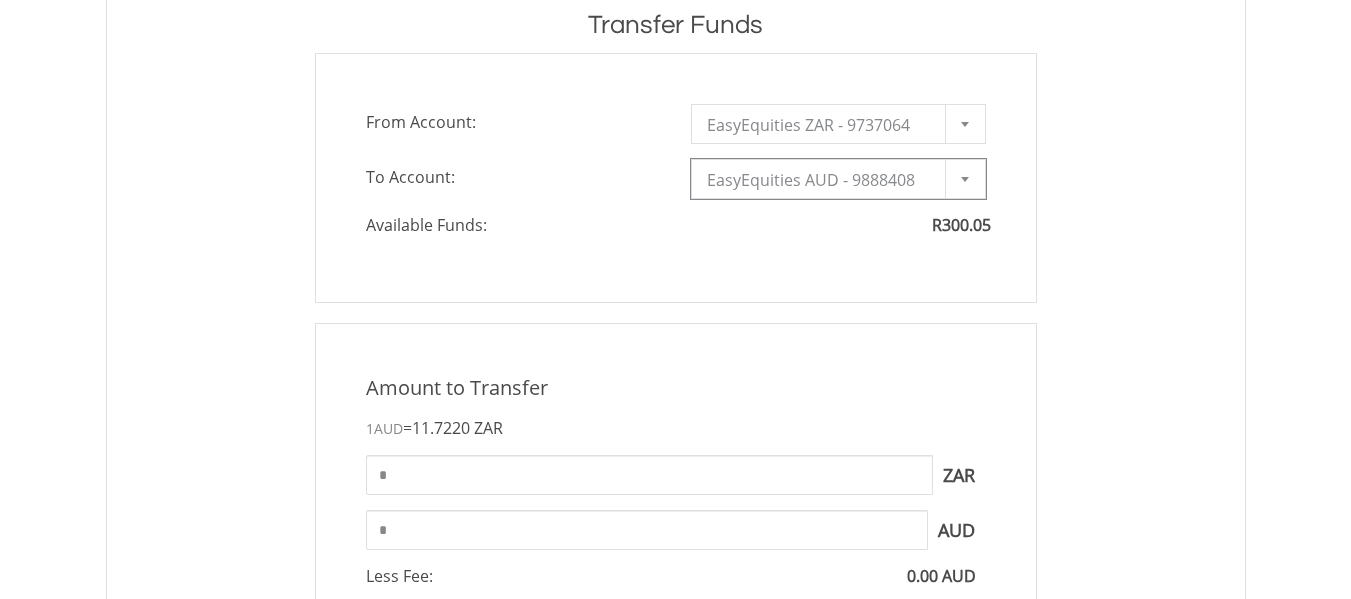 scroll, scrollTop: 587, scrollLeft: 0, axis: vertical 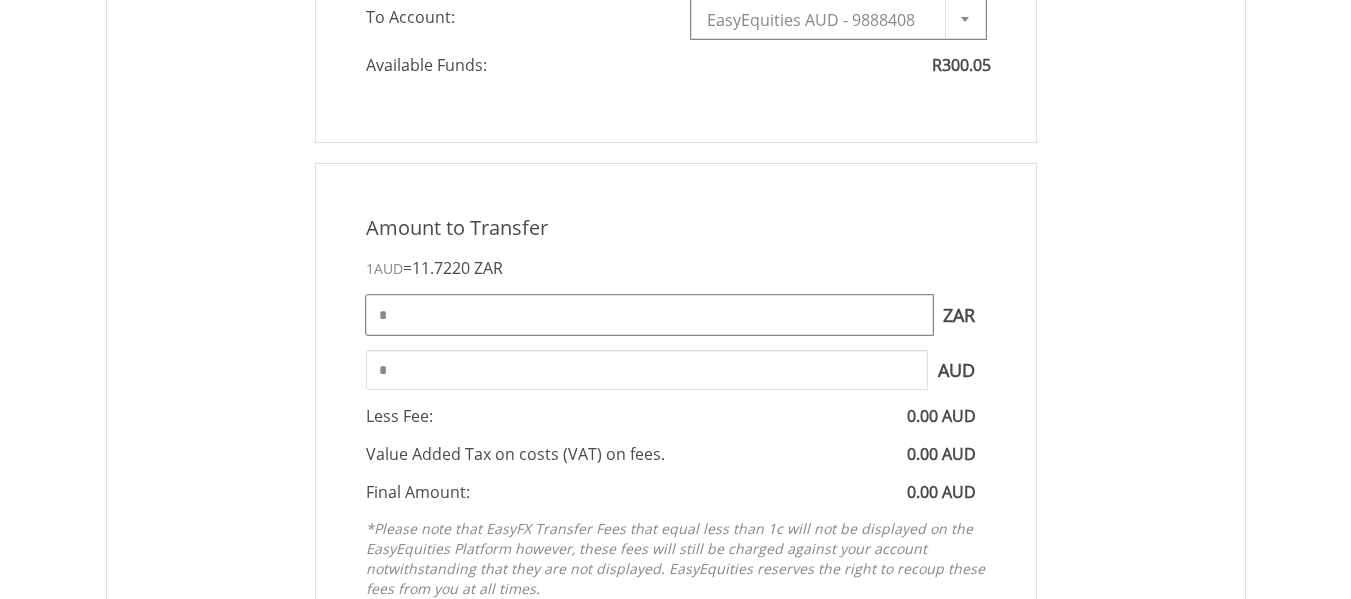 click on "*" at bounding box center (649, 315) 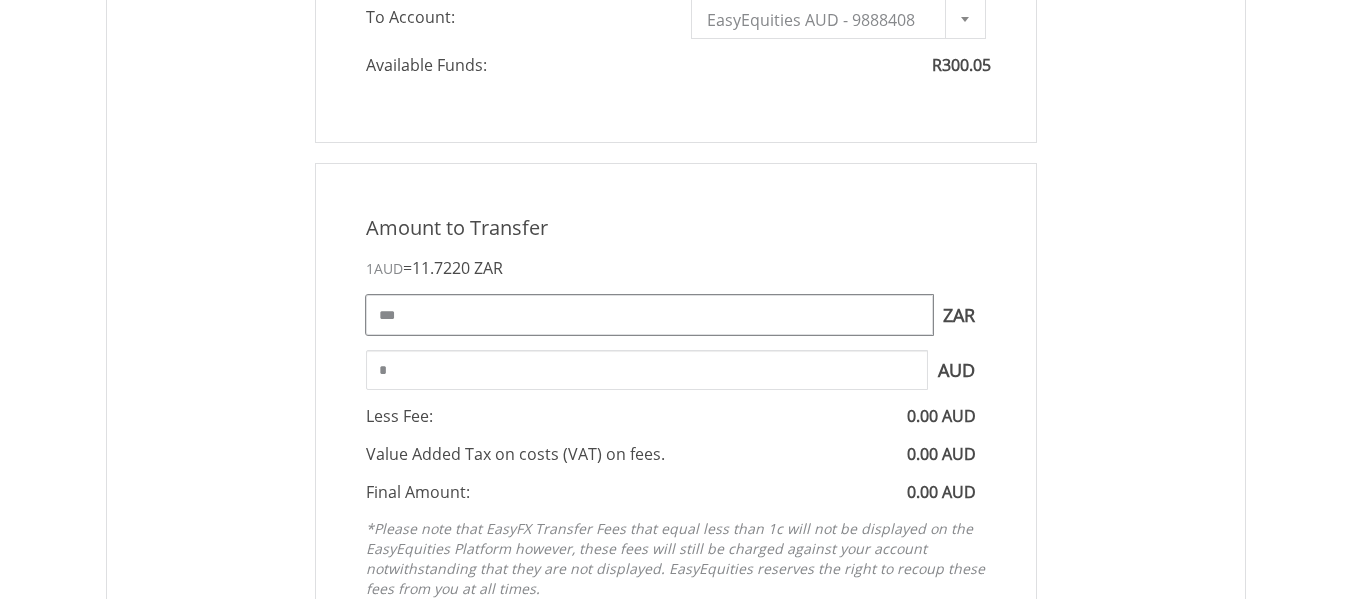 type on "***" 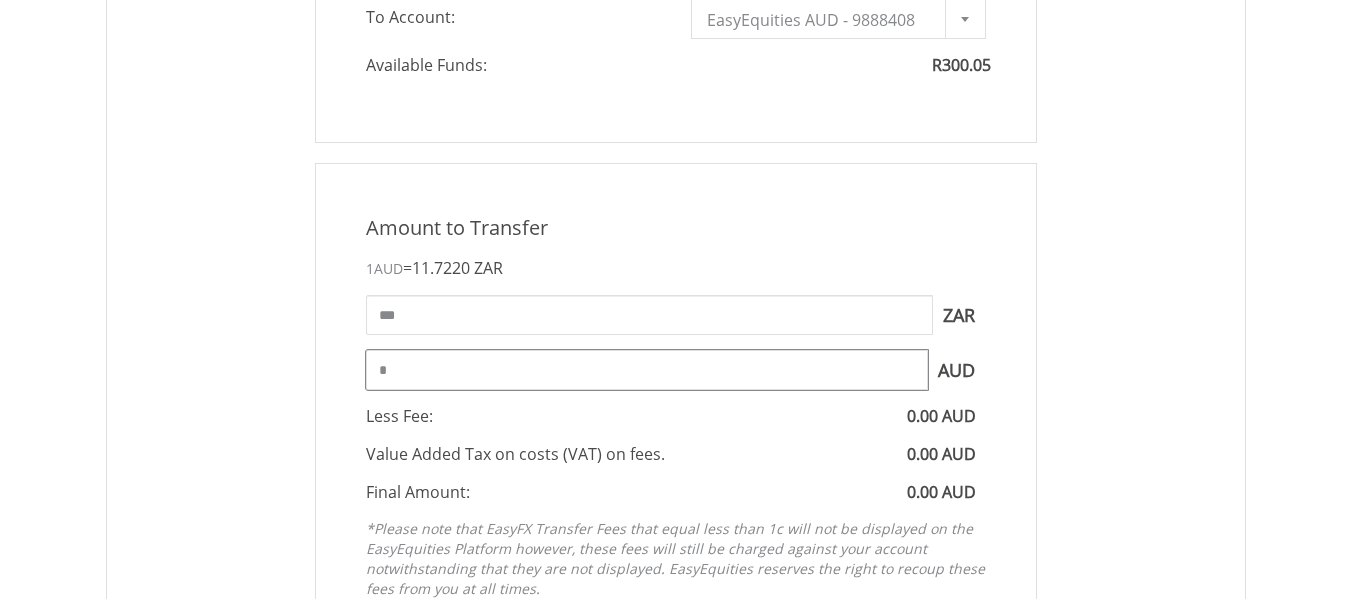 type on "*****" 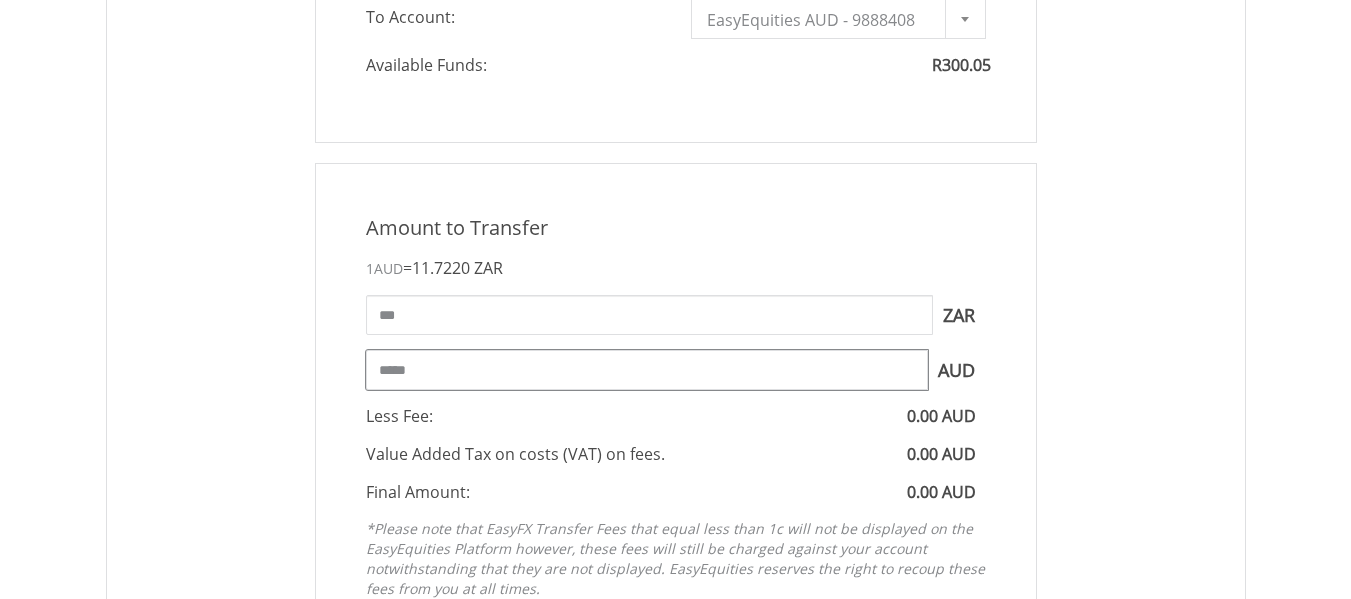 click on "*****" at bounding box center [647, 370] 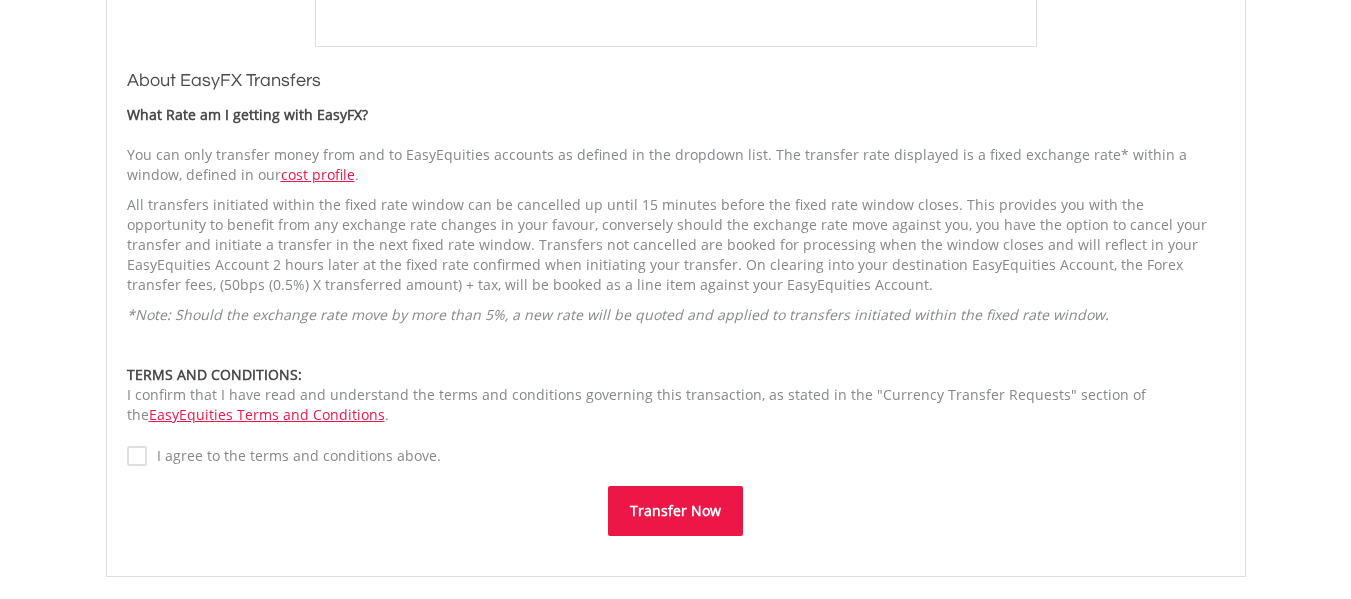 scroll, scrollTop: 1307, scrollLeft: 0, axis: vertical 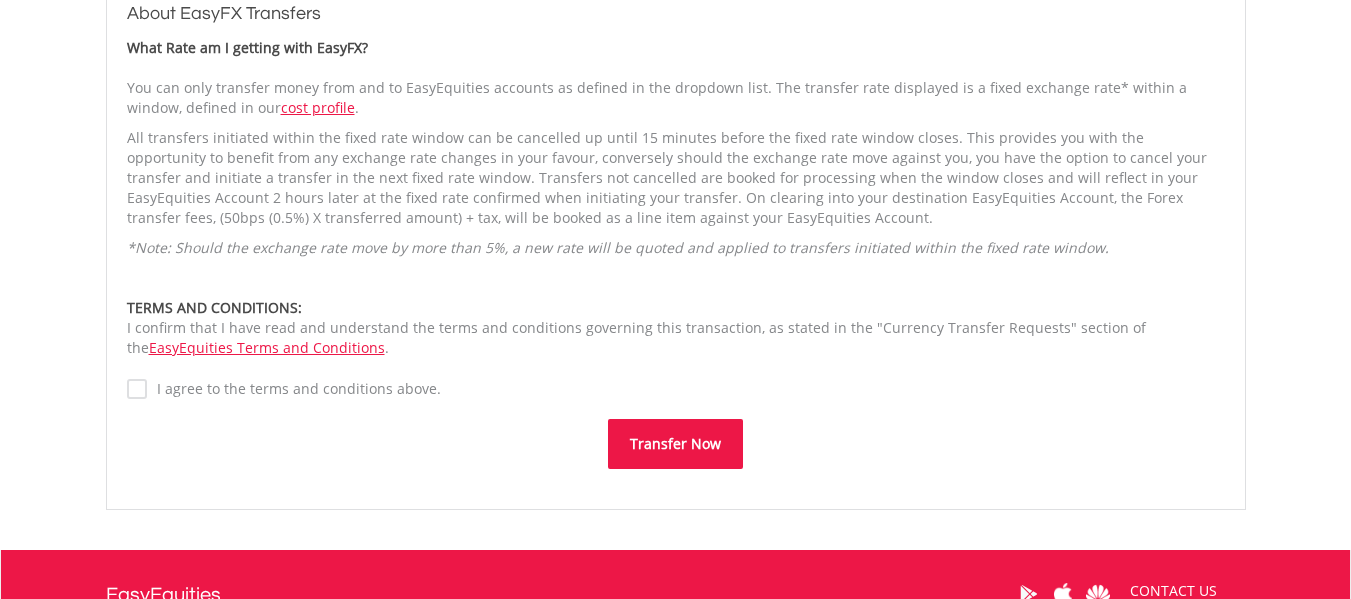 click on "Transfer Now" at bounding box center (675, 444) 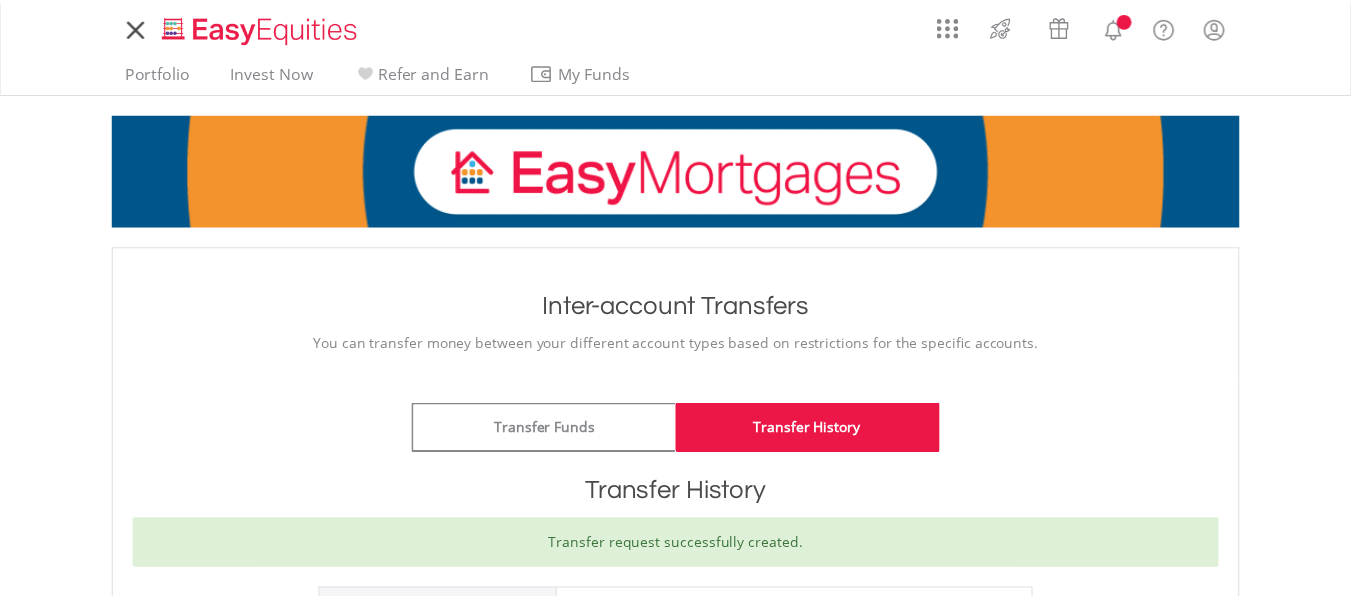scroll, scrollTop: 0, scrollLeft: 0, axis: both 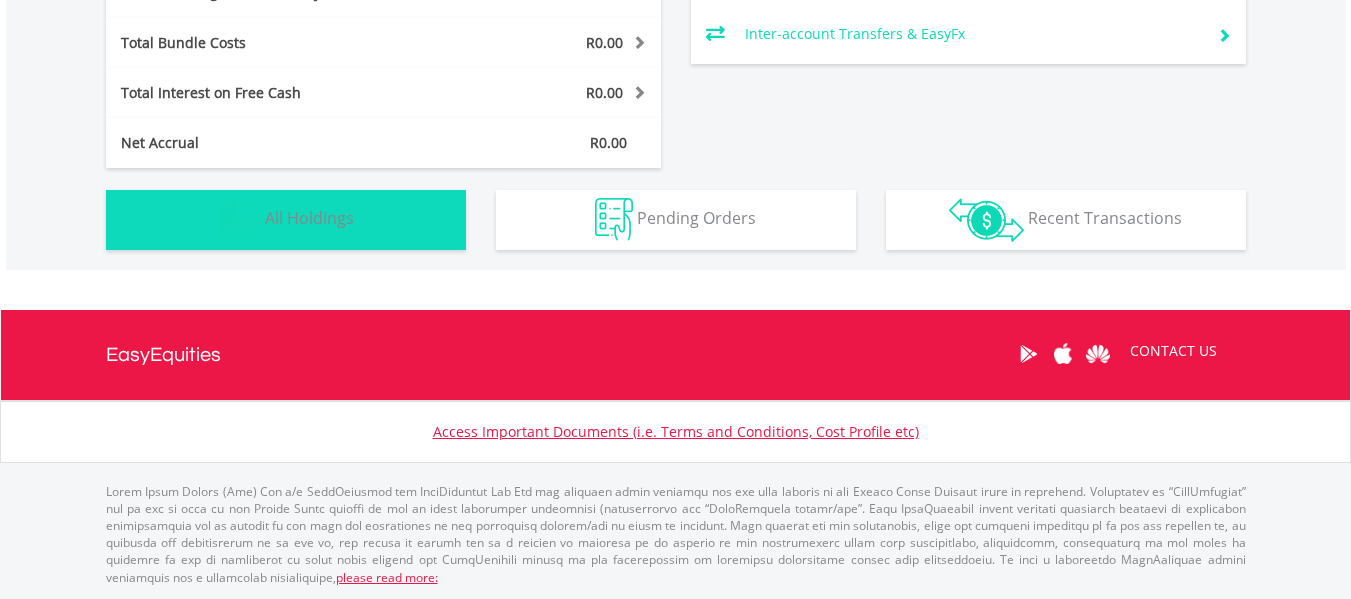 click on "All Holdings" at bounding box center [309, 218] 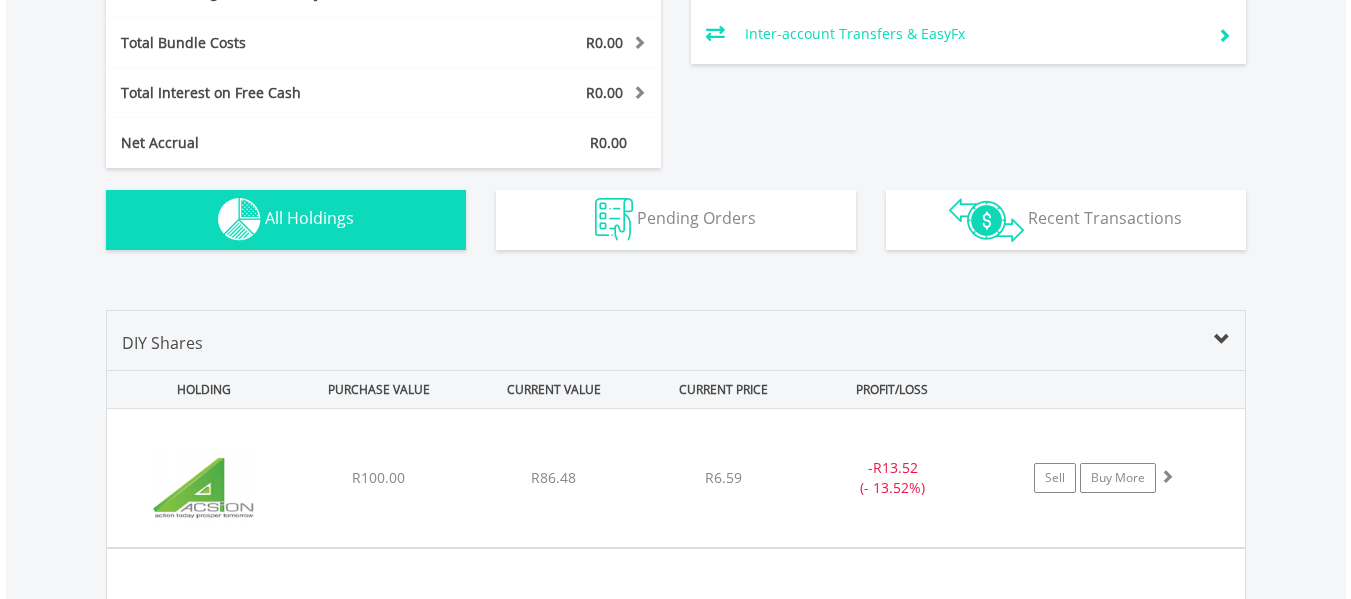scroll, scrollTop: 1483, scrollLeft: 0, axis: vertical 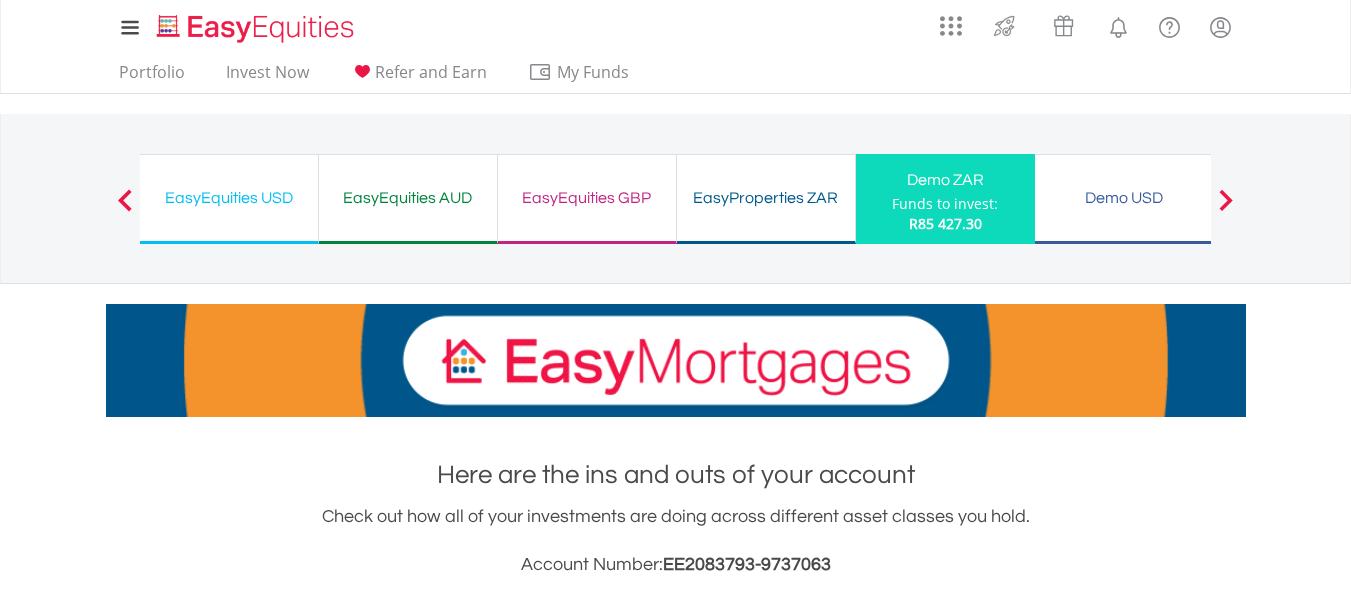 click on "EasyEquities AUD" at bounding box center (408, 198) 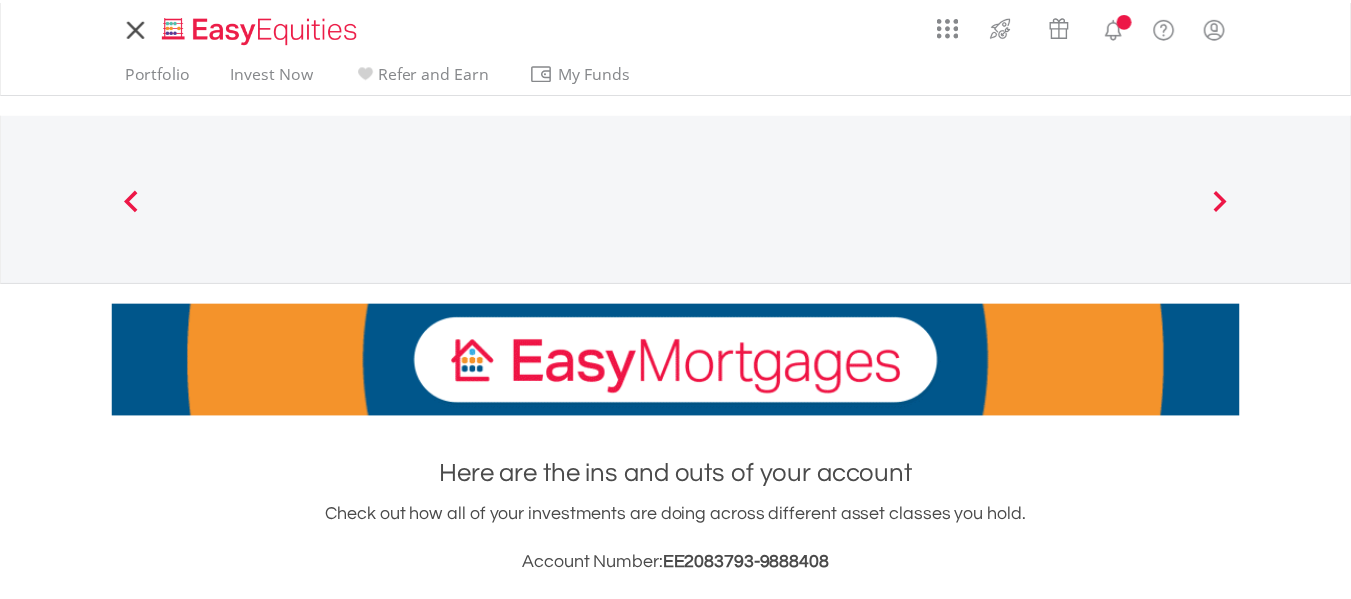 scroll, scrollTop: 0, scrollLeft: 0, axis: both 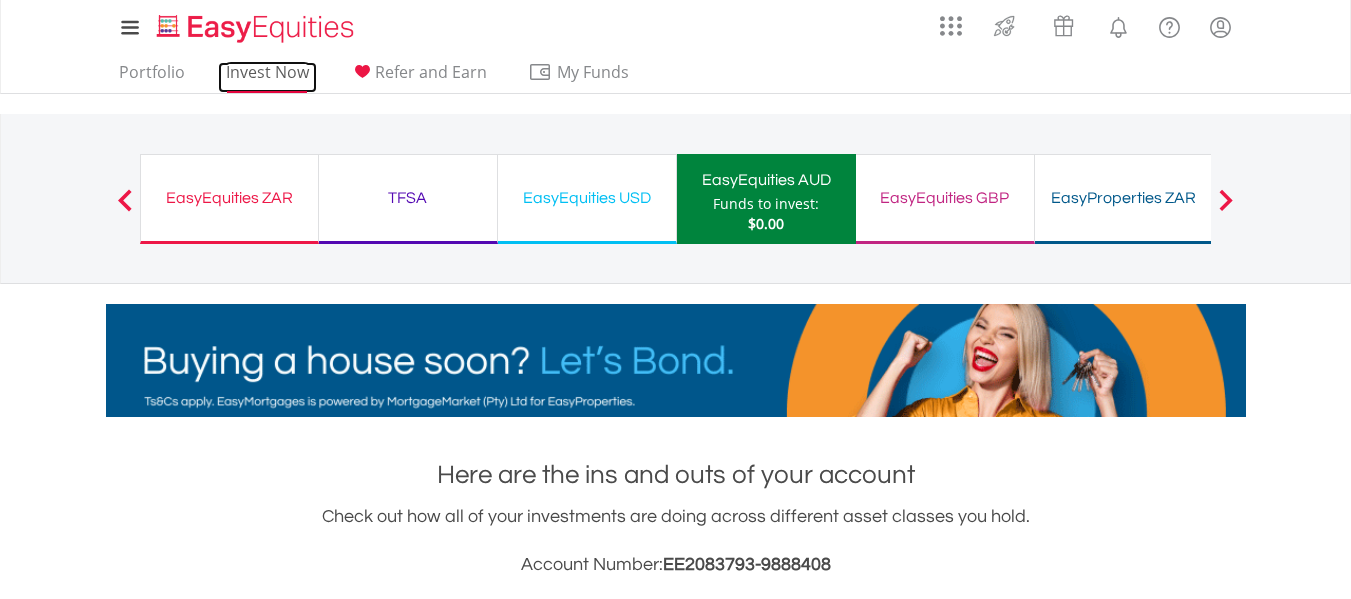 click on "Invest Now" at bounding box center [267, 77] 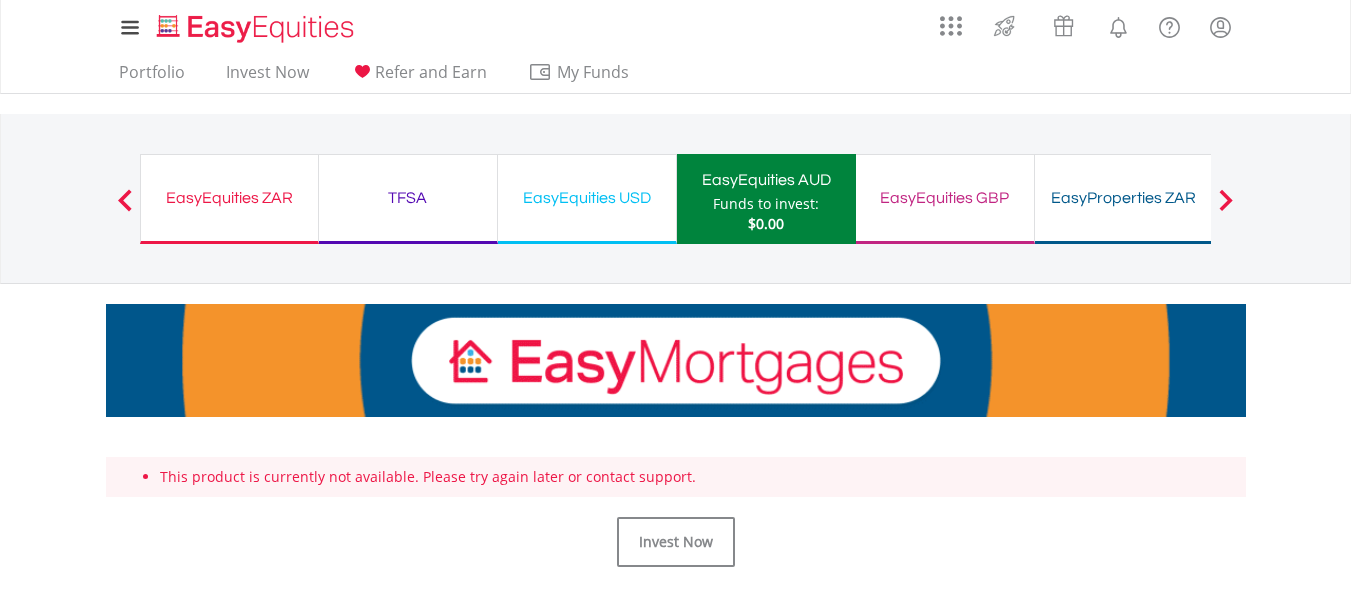 scroll, scrollTop: 0, scrollLeft: 0, axis: both 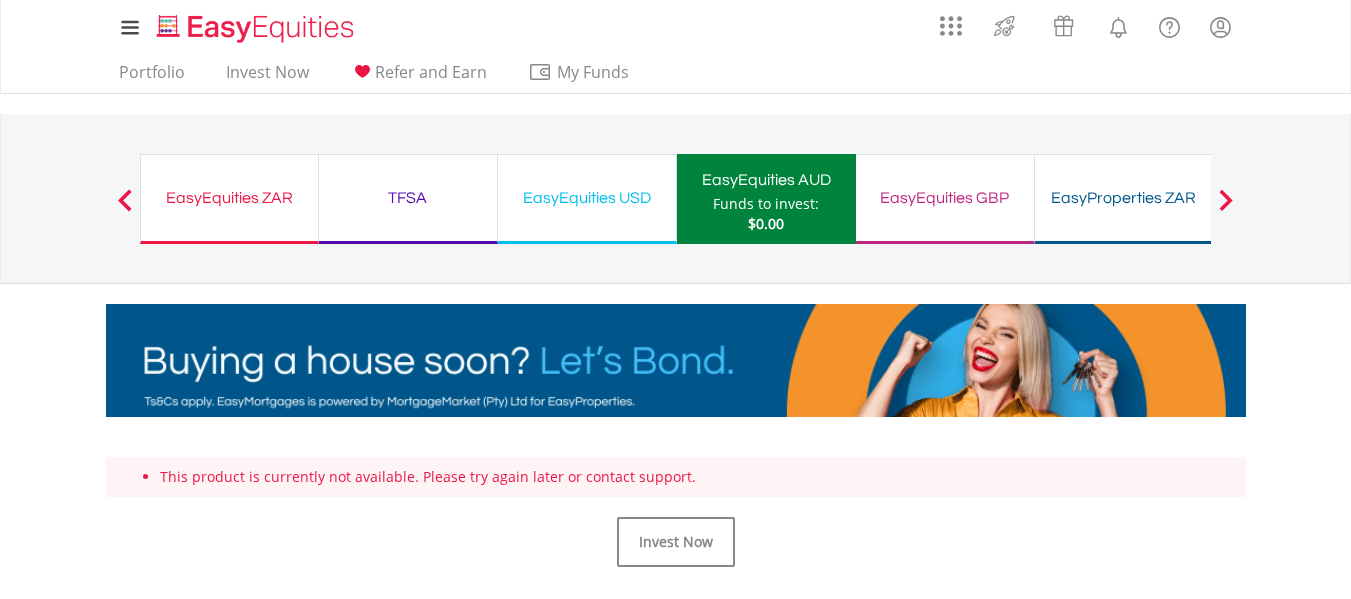 click on "EasyProperties ZAR" at bounding box center (1124, 198) 